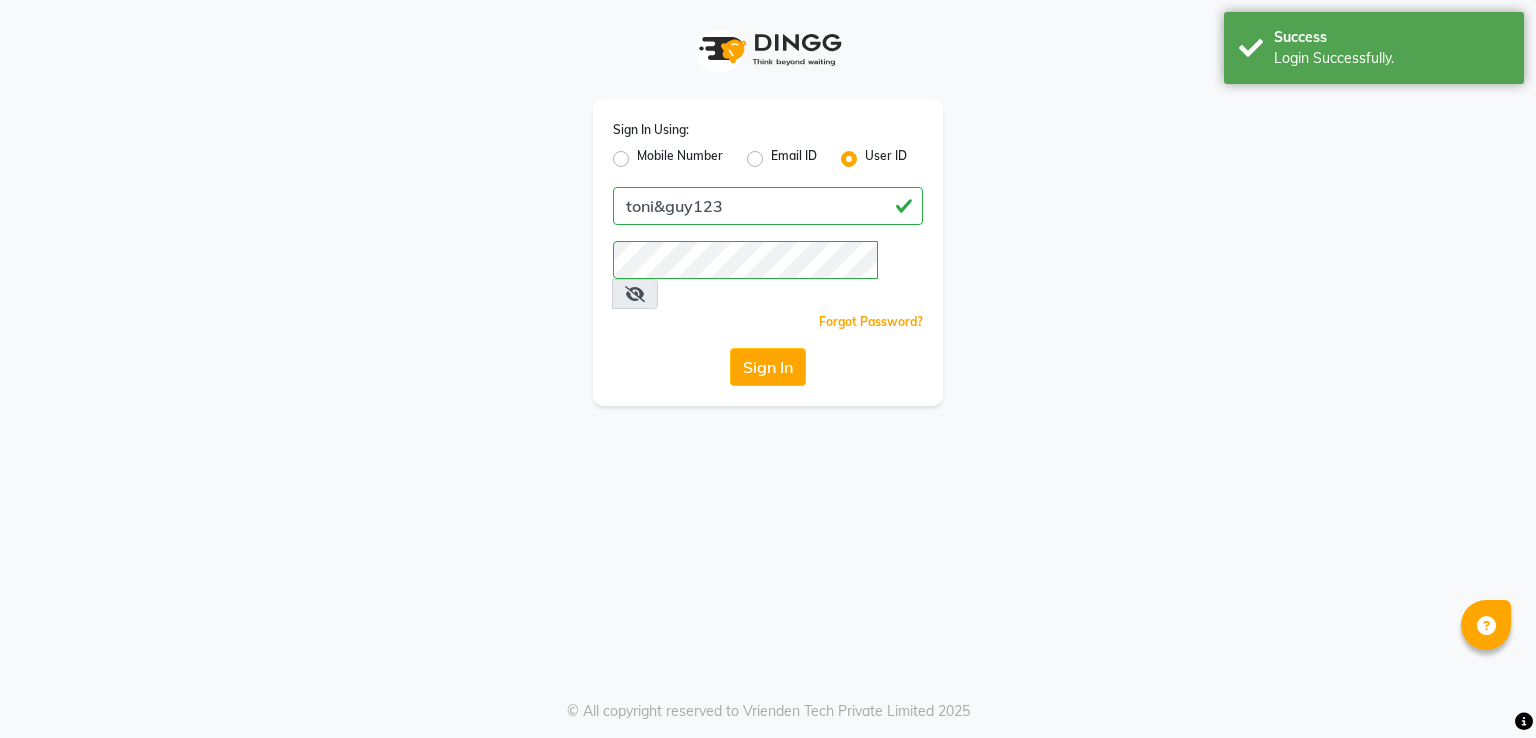 scroll, scrollTop: 0, scrollLeft: 0, axis: both 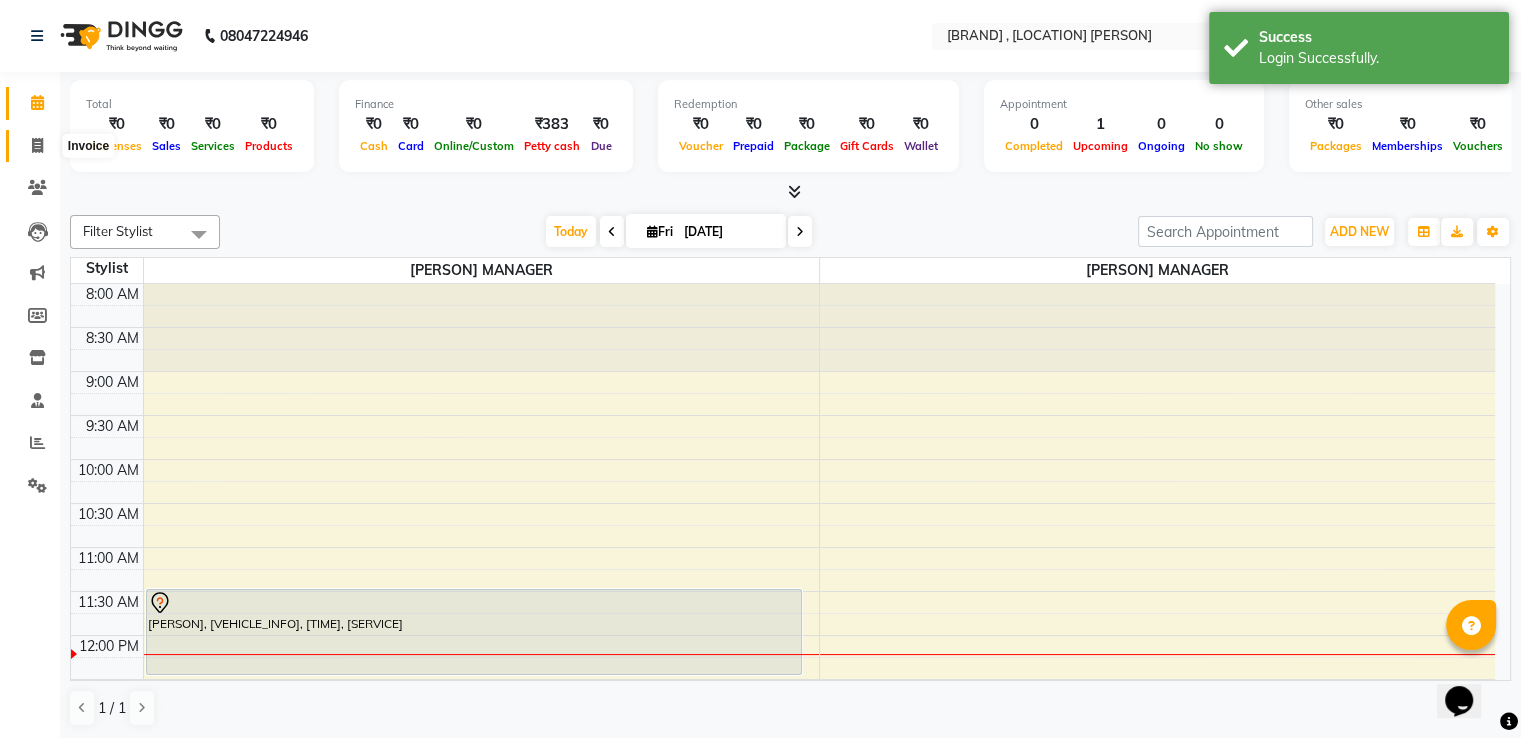 click 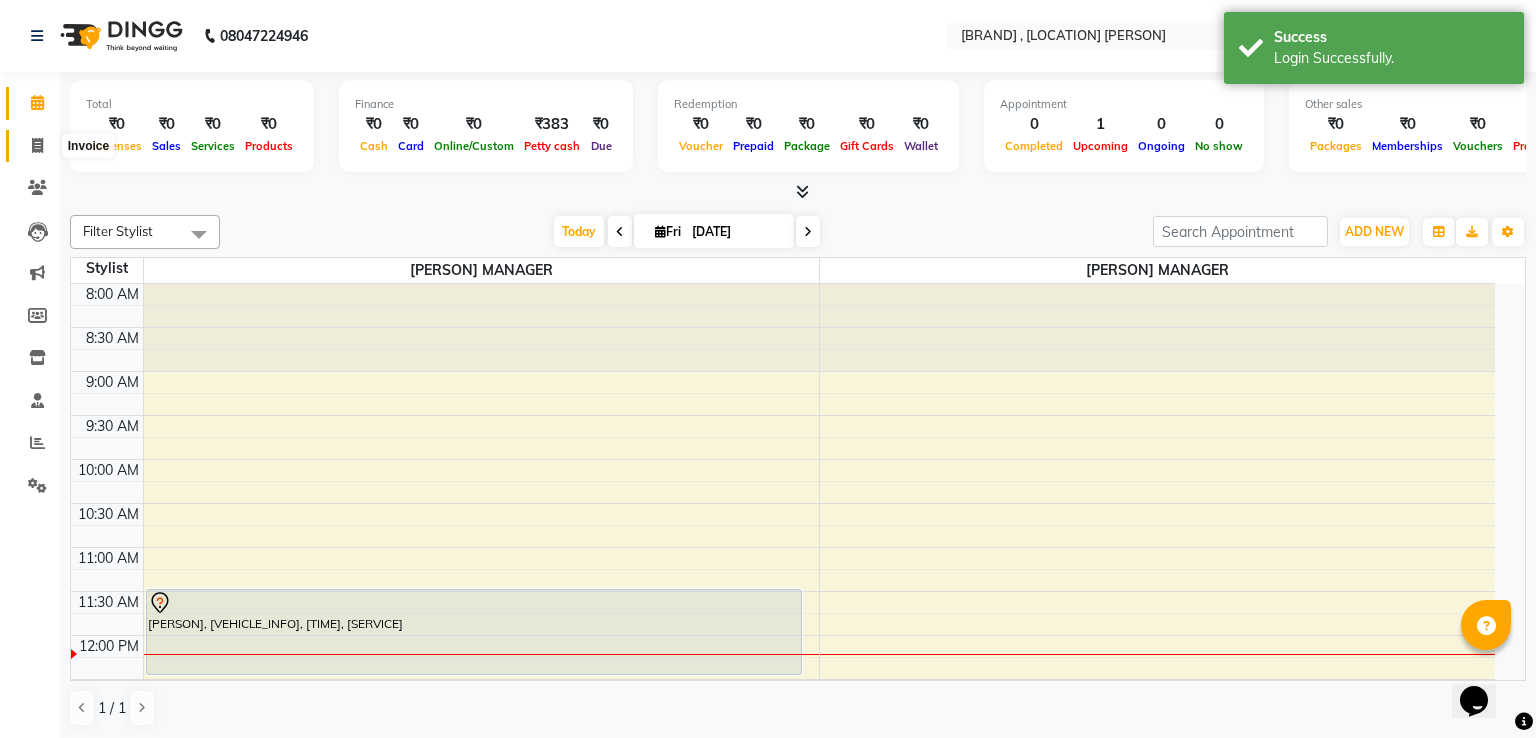 select on "8690" 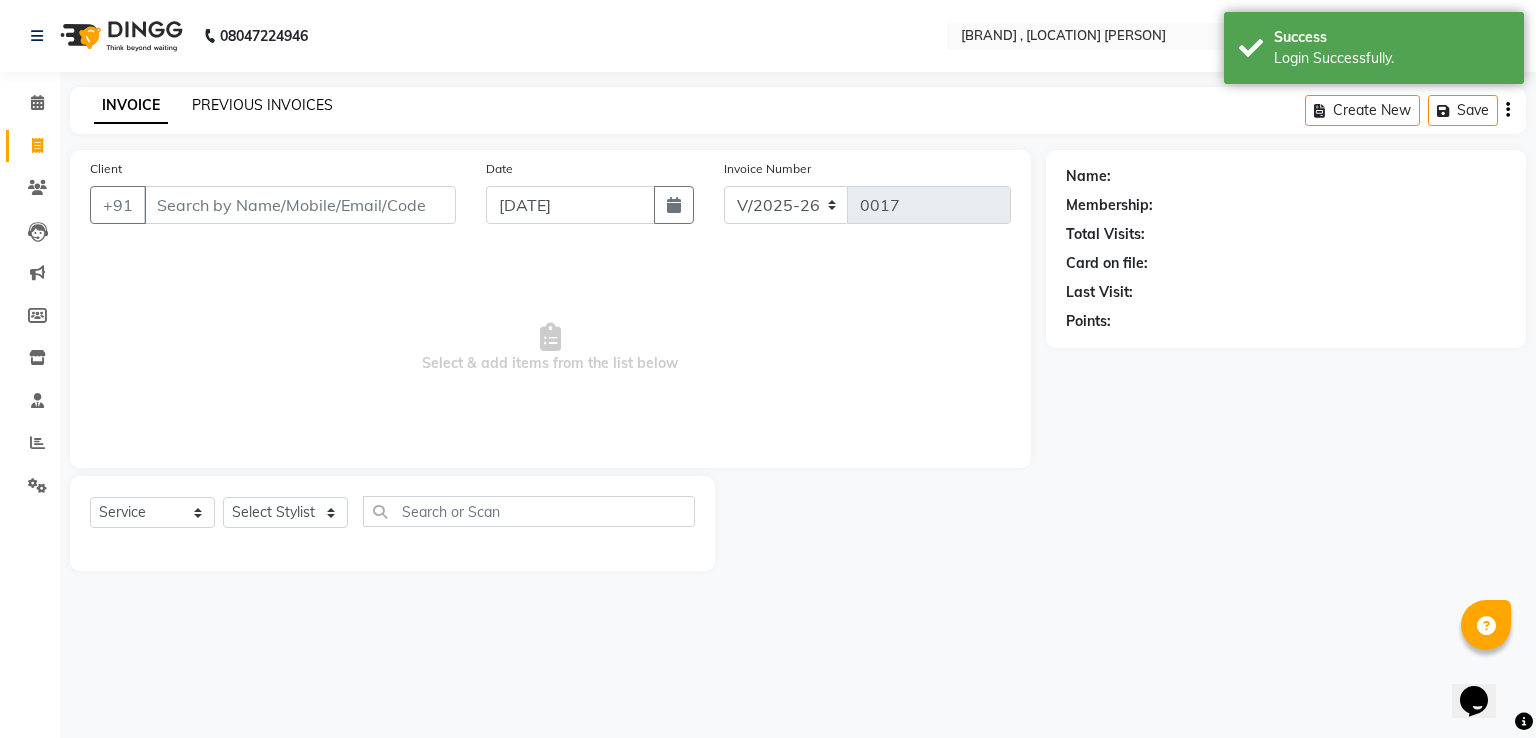 click on "PREVIOUS INVOICES" 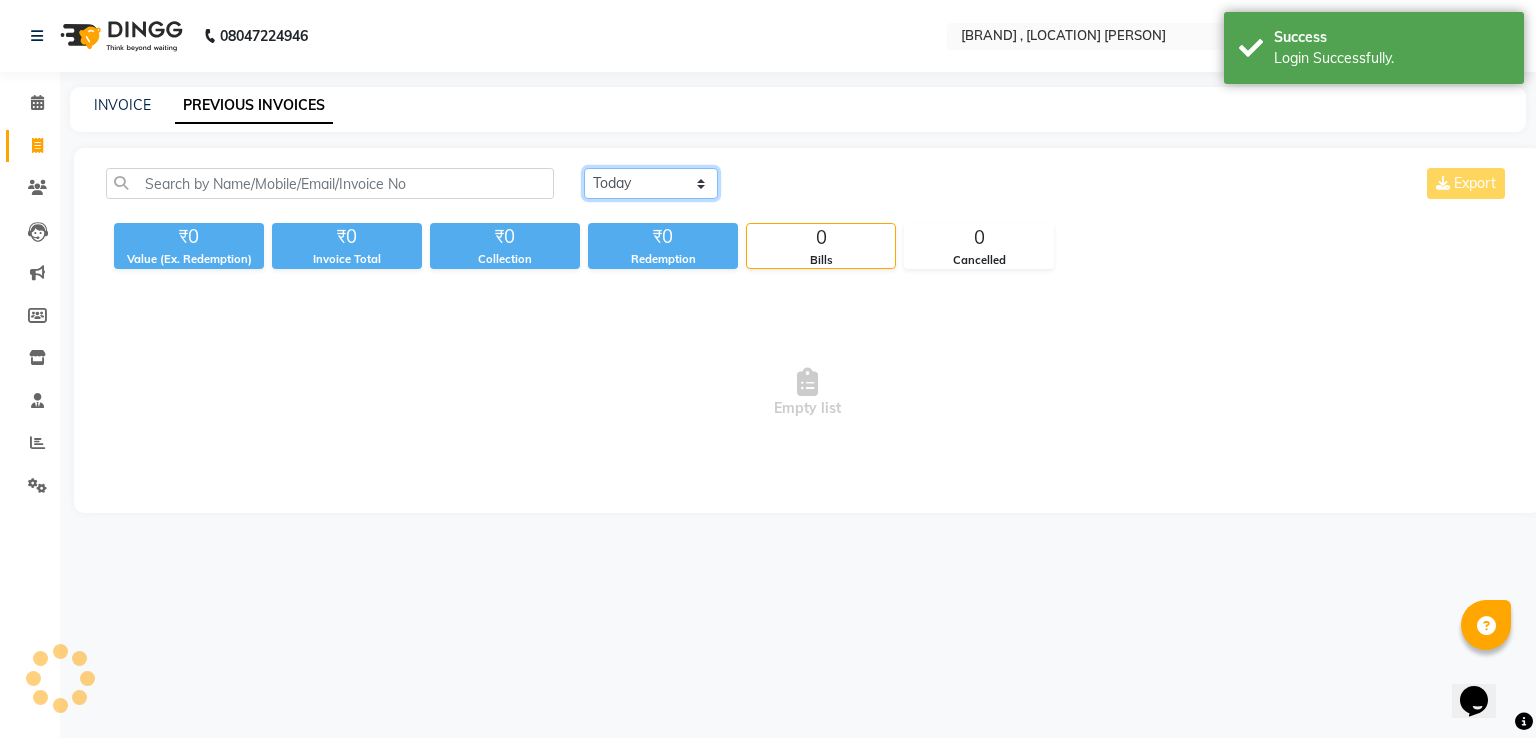 click on "Today Yesterday Custom Range" 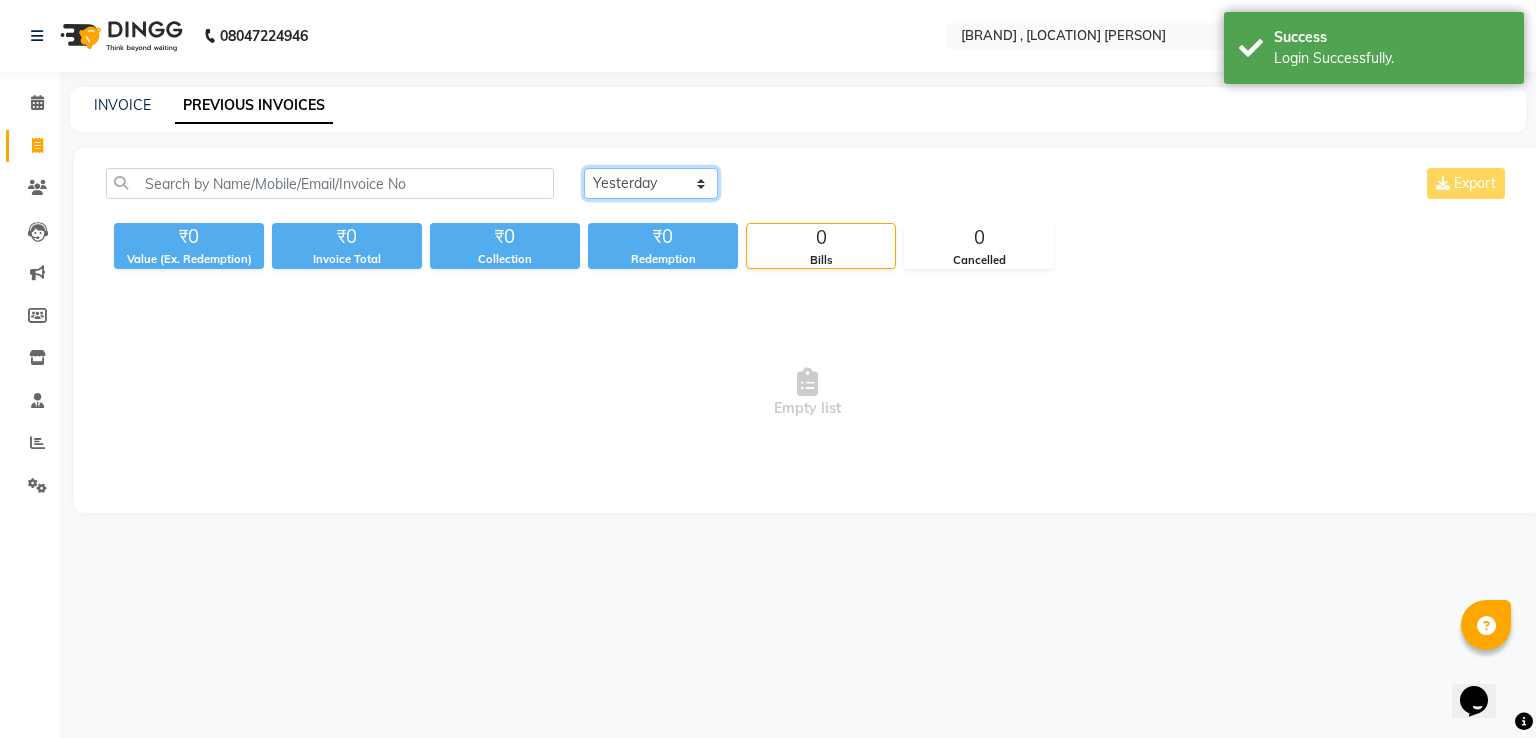 click on "Today Yesterday Custom Range" 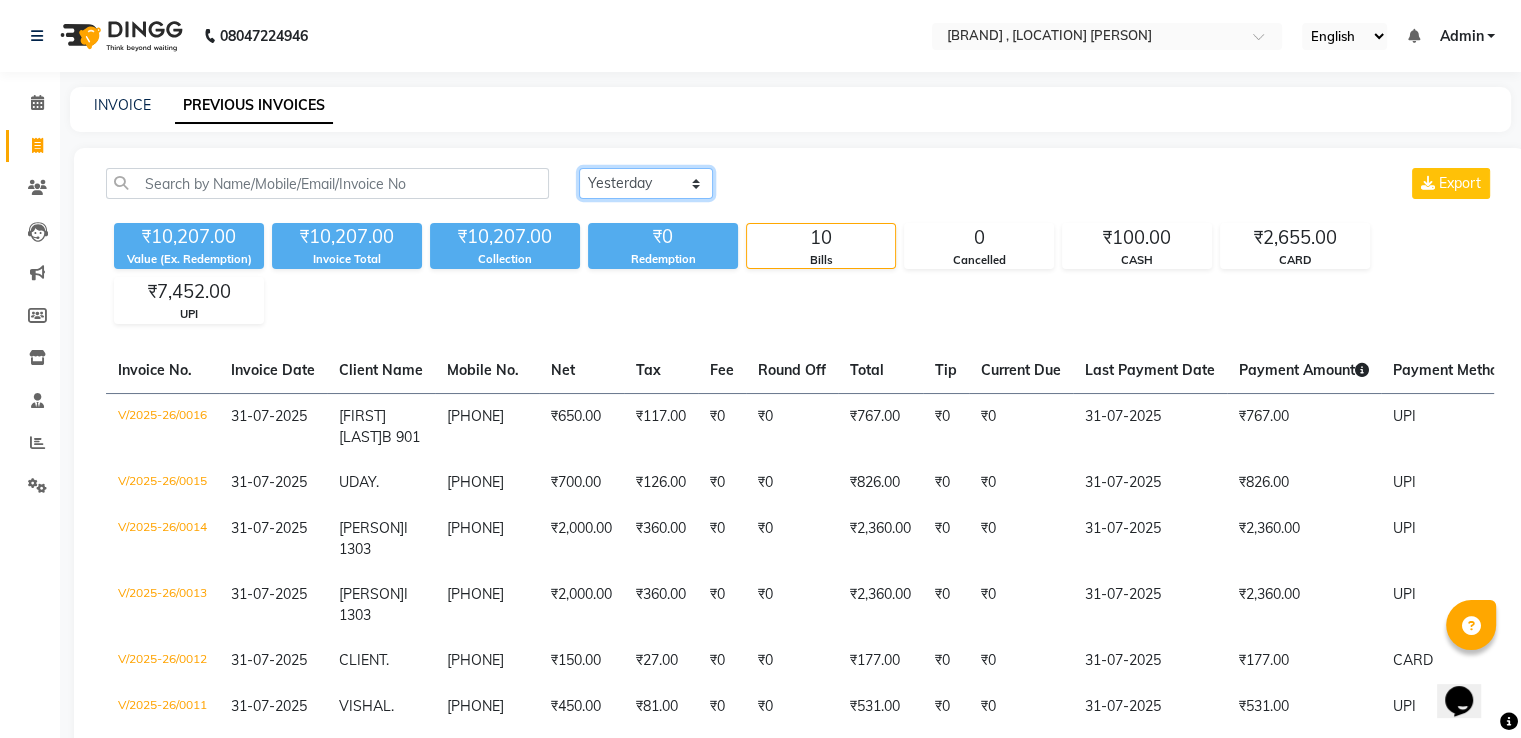 click on "Today Yesterday Custom Range" 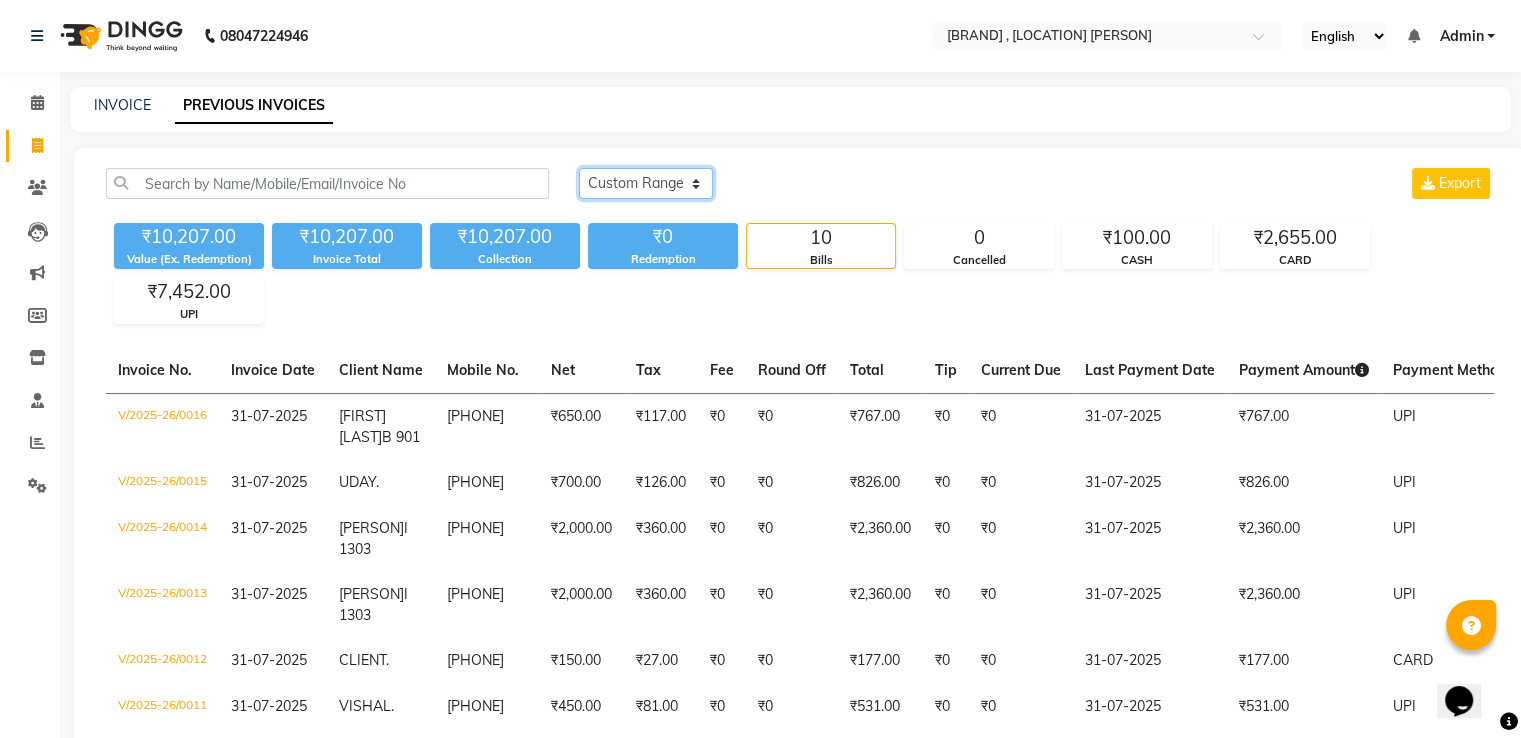 click on "Today Yesterday Custom Range" 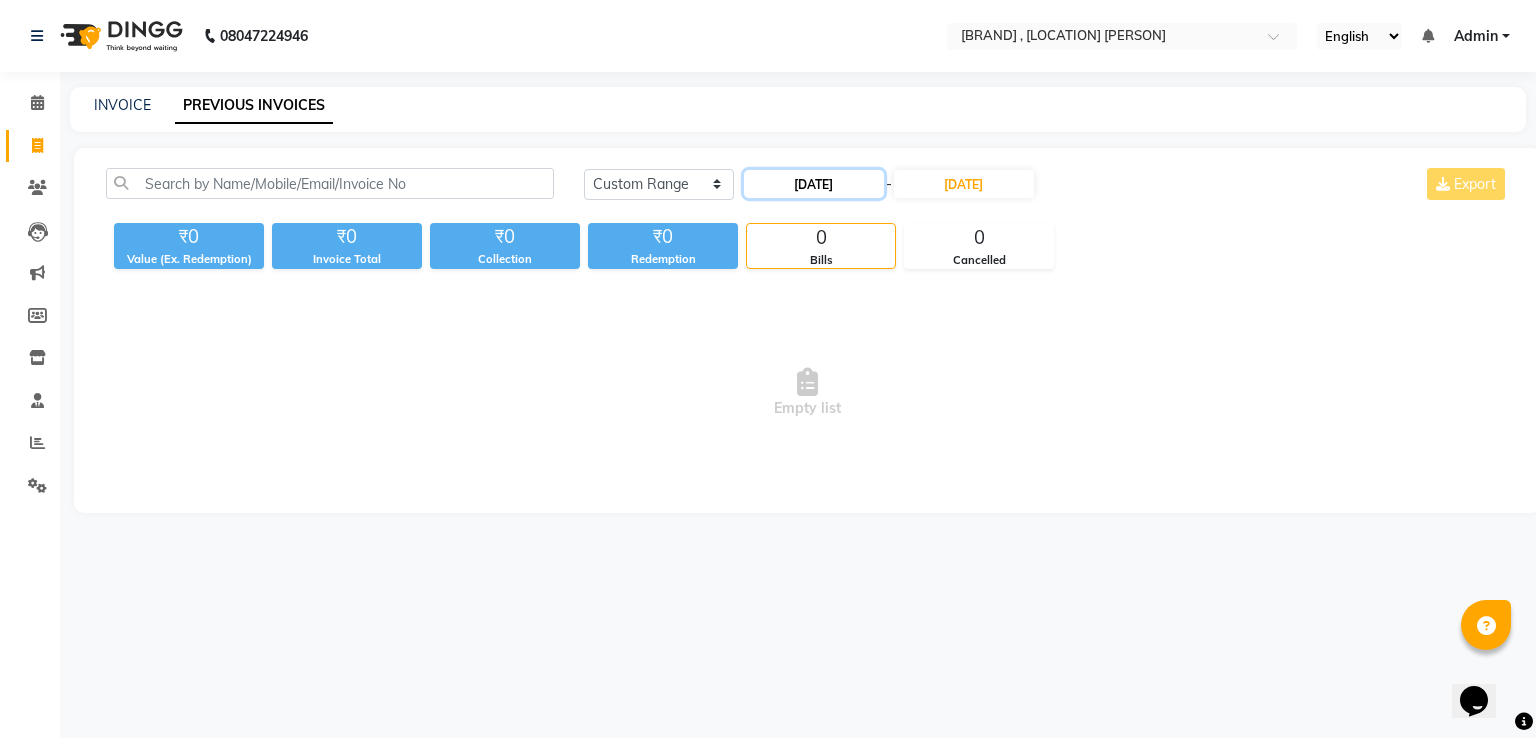 click on "[DATE]" 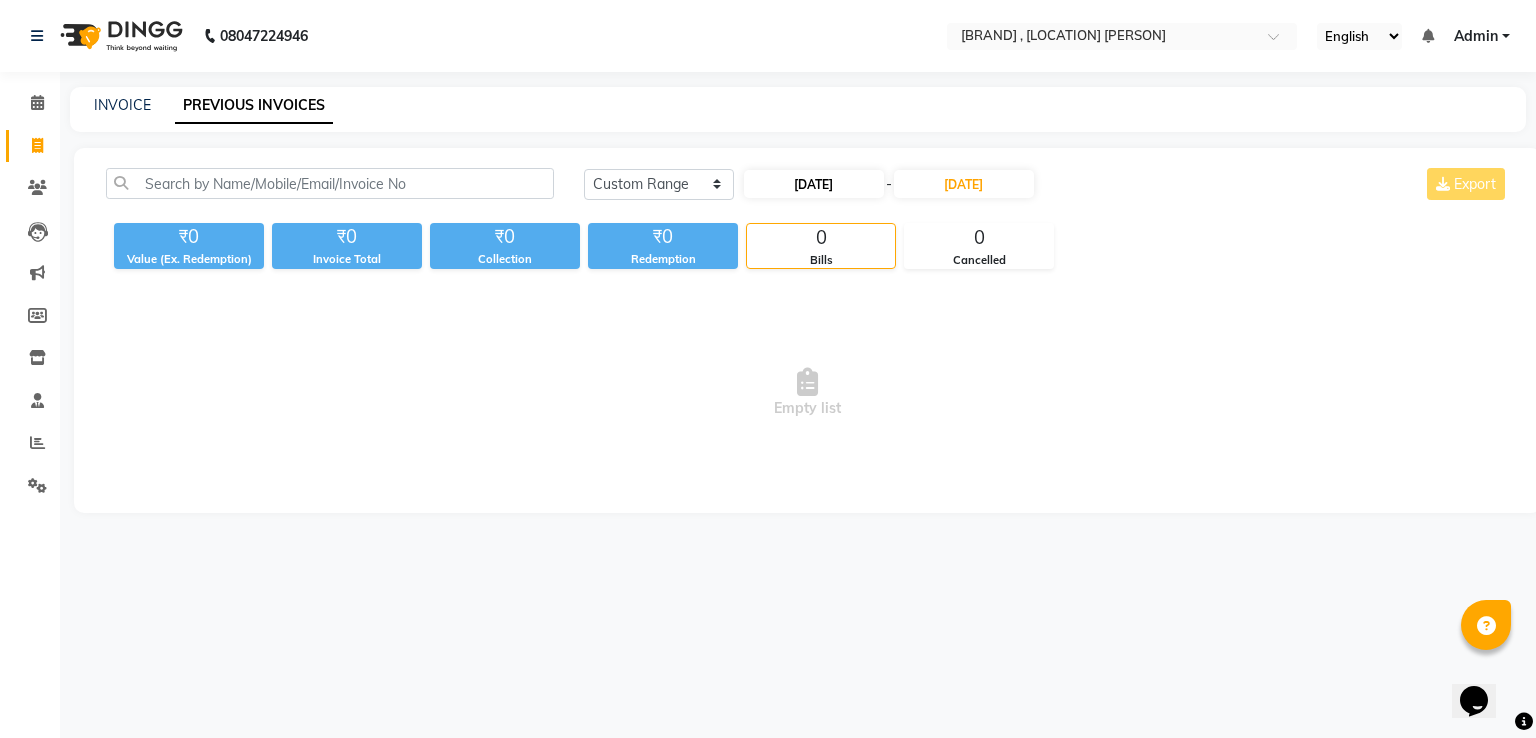select on "8" 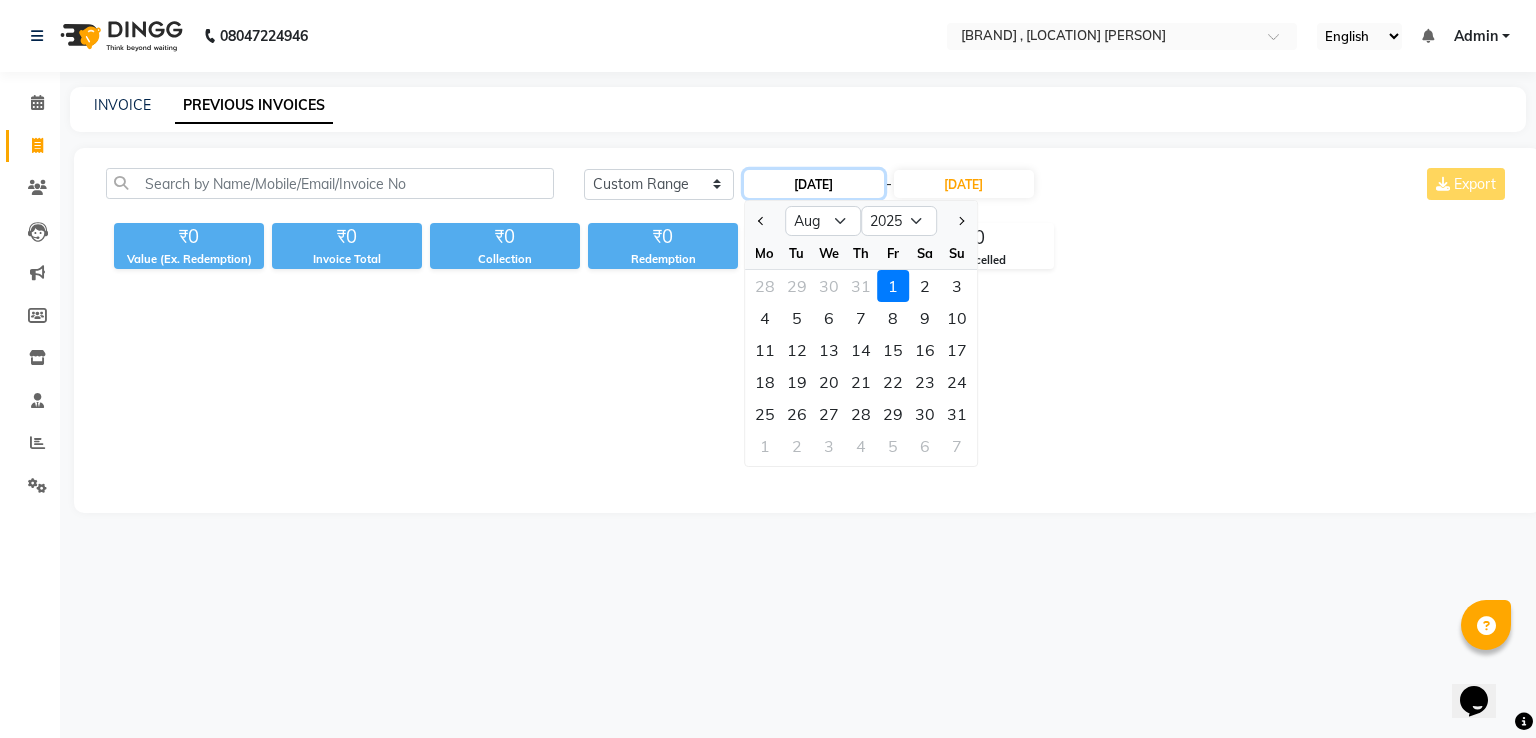 click on "[DATE]" 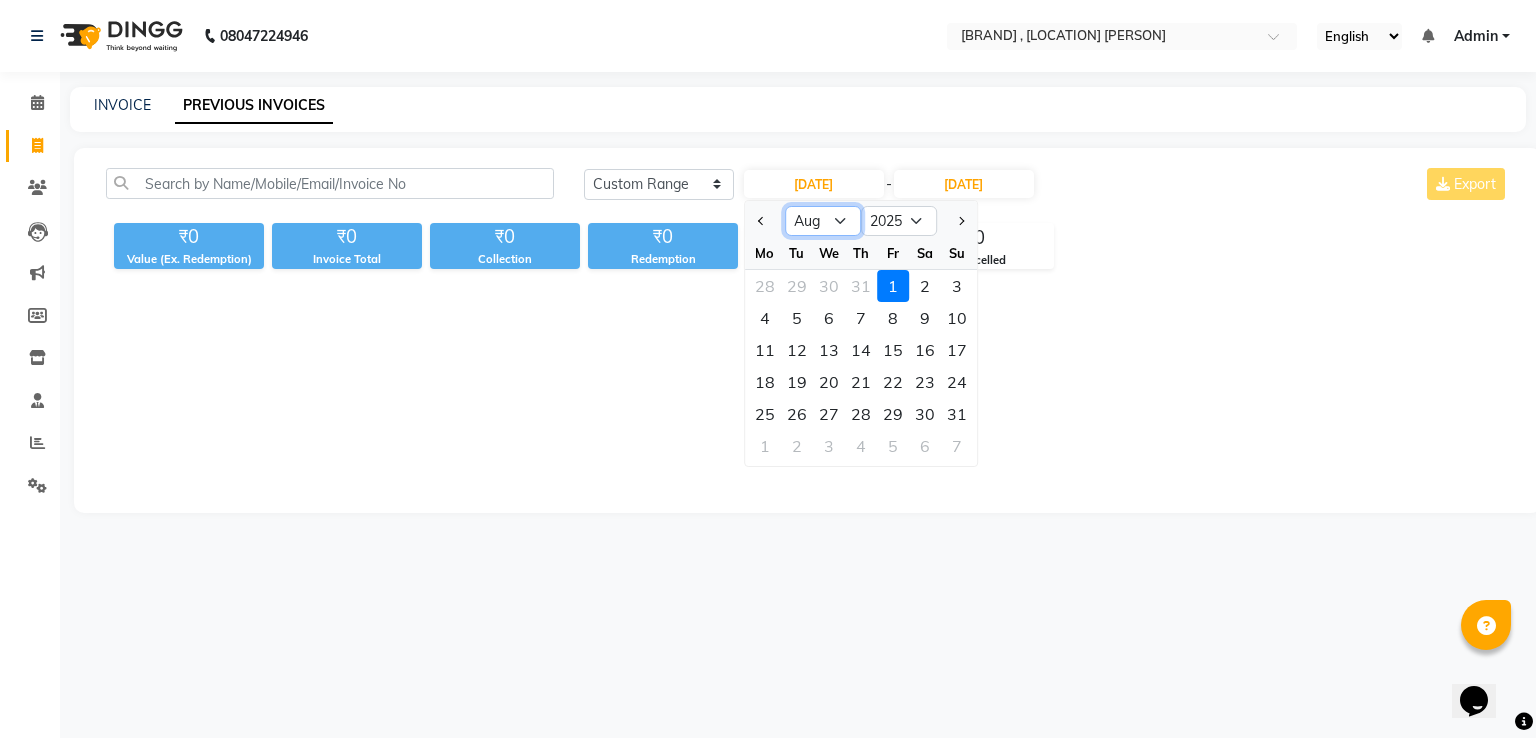 click on "Jan Feb Mar Apr May Jun Jul Aug Sep Oct Nov Dec" 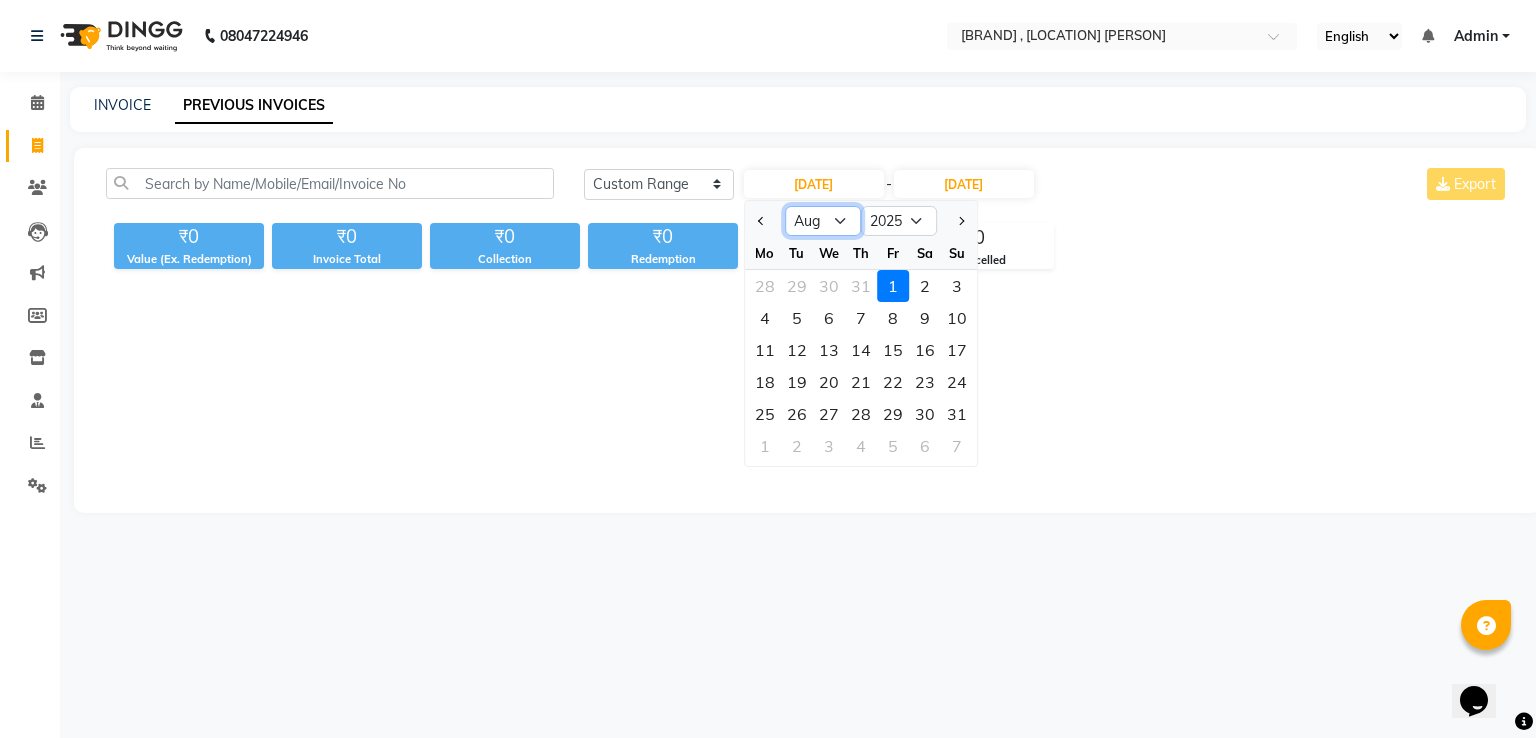 select on "7" 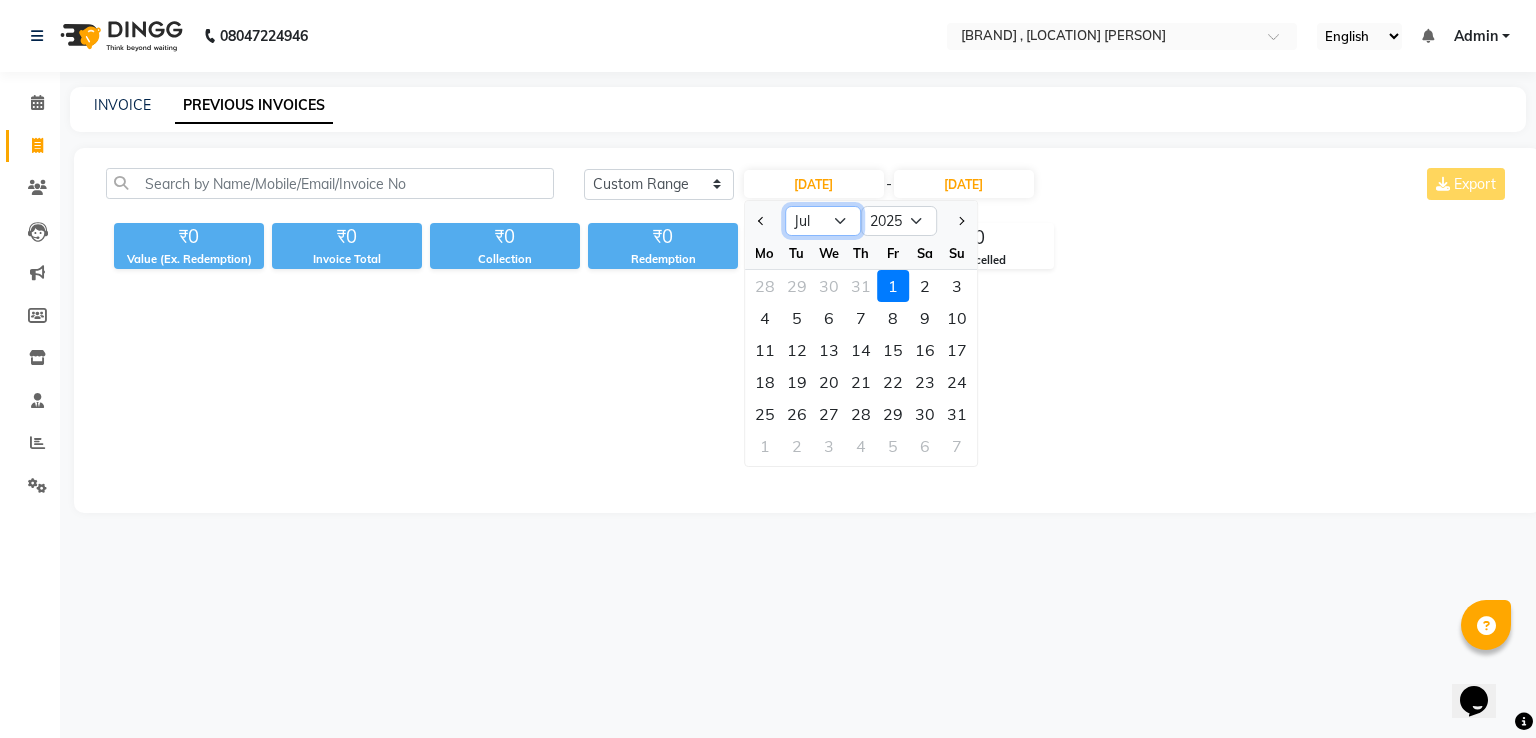 click on "Jan Feb Mar Apr May Jun Jul Aug Sep Oct Nov Dec" 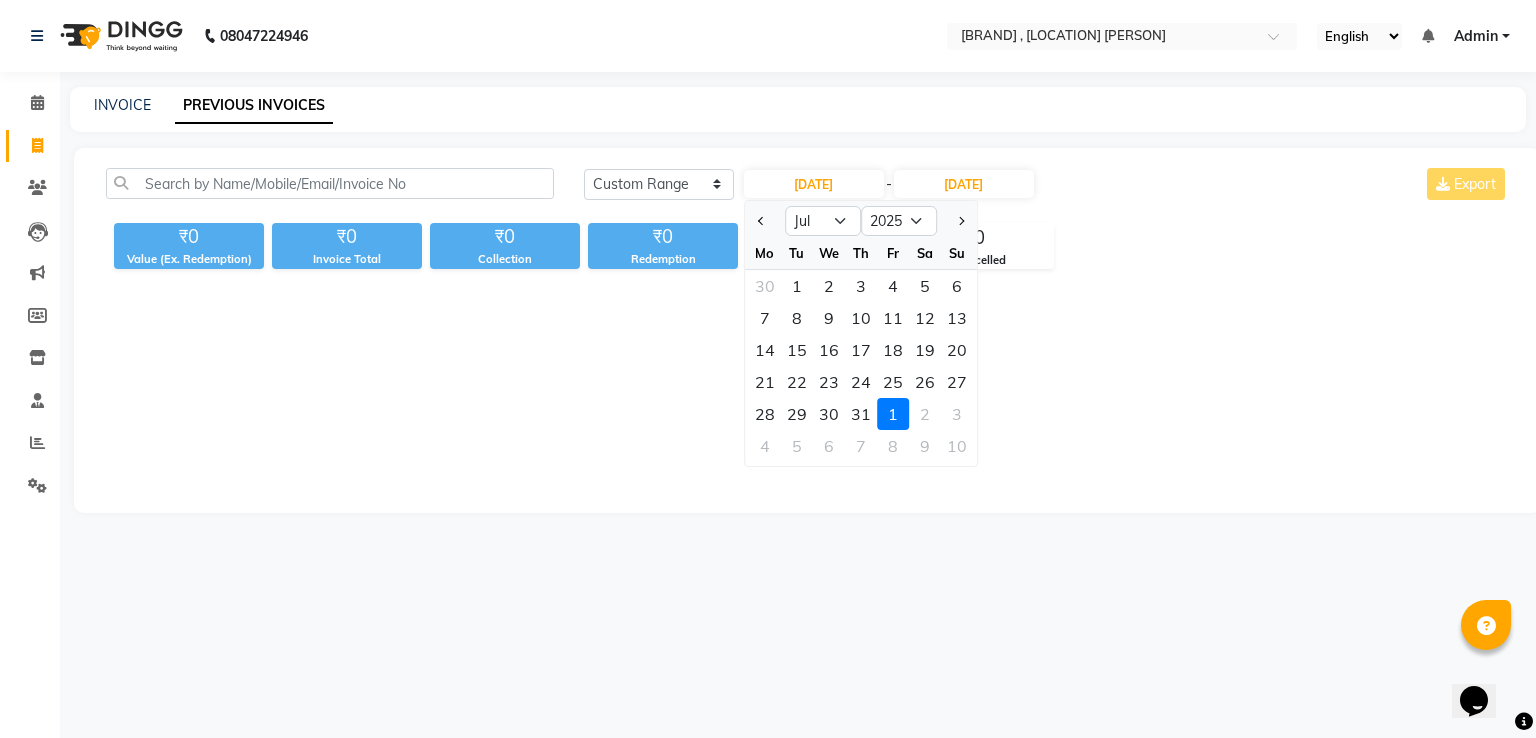 drag, startPoint x: 796, startPoint y: 286, endPoint x: 816, endPoint y: 270, distance: 25.612497 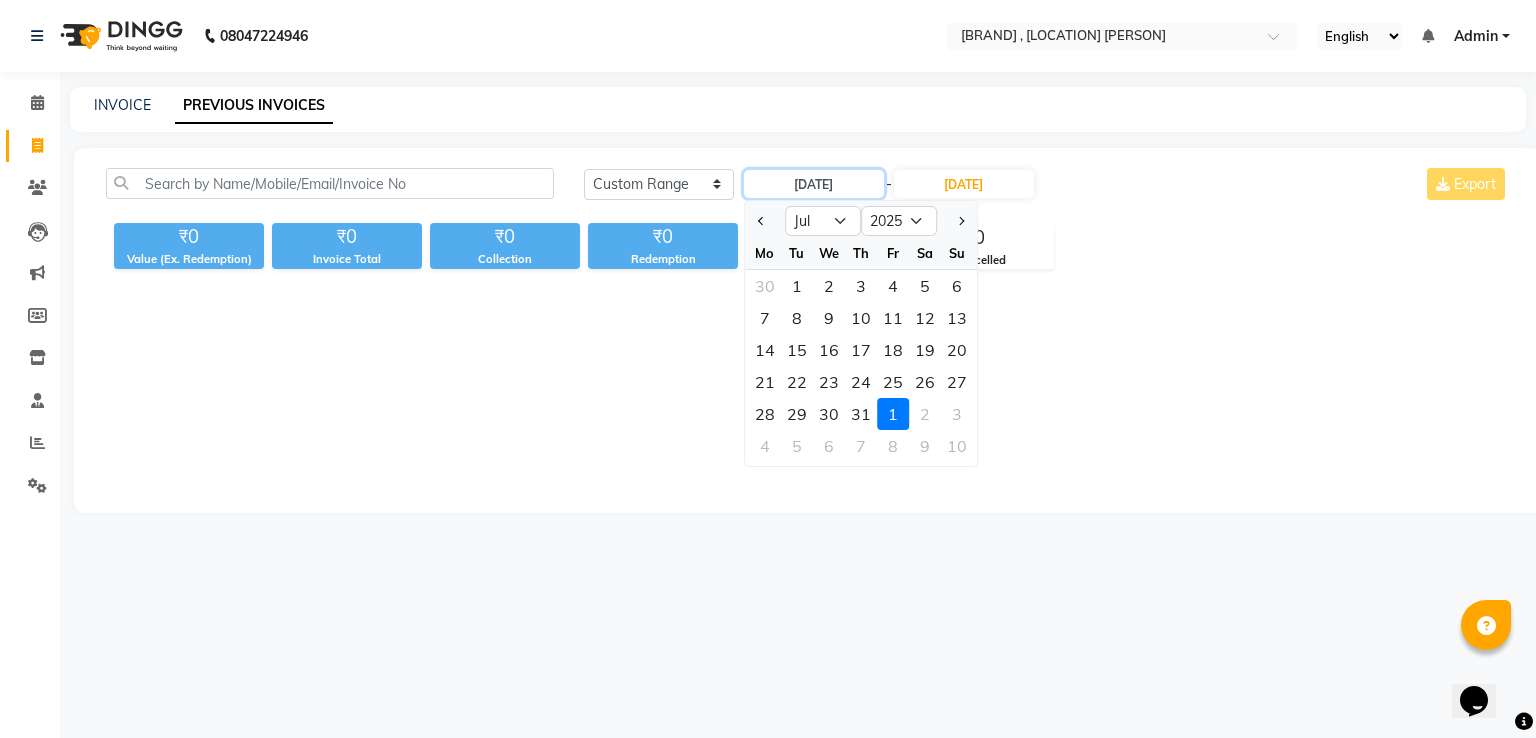 type on "[DATE]" 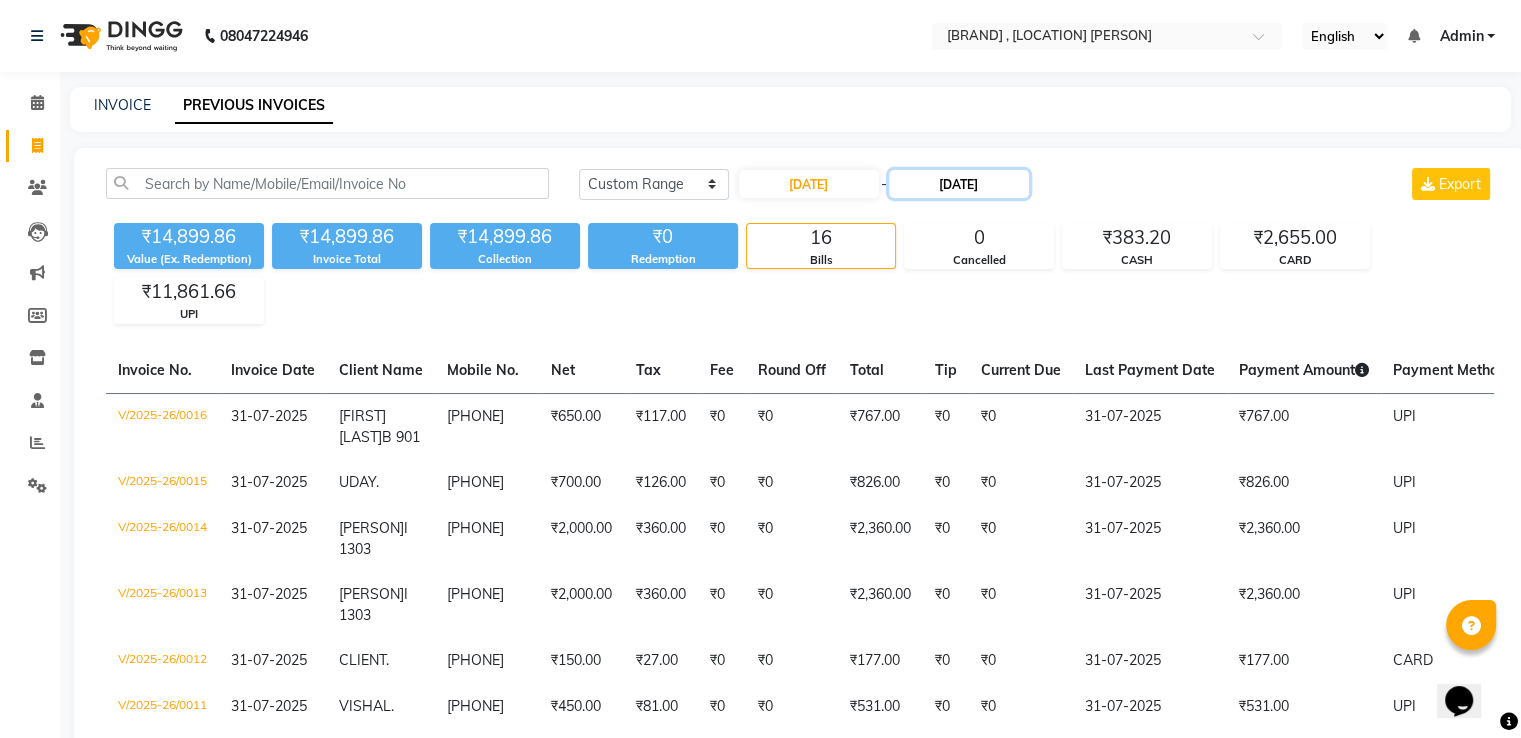 click on "[DATE]" 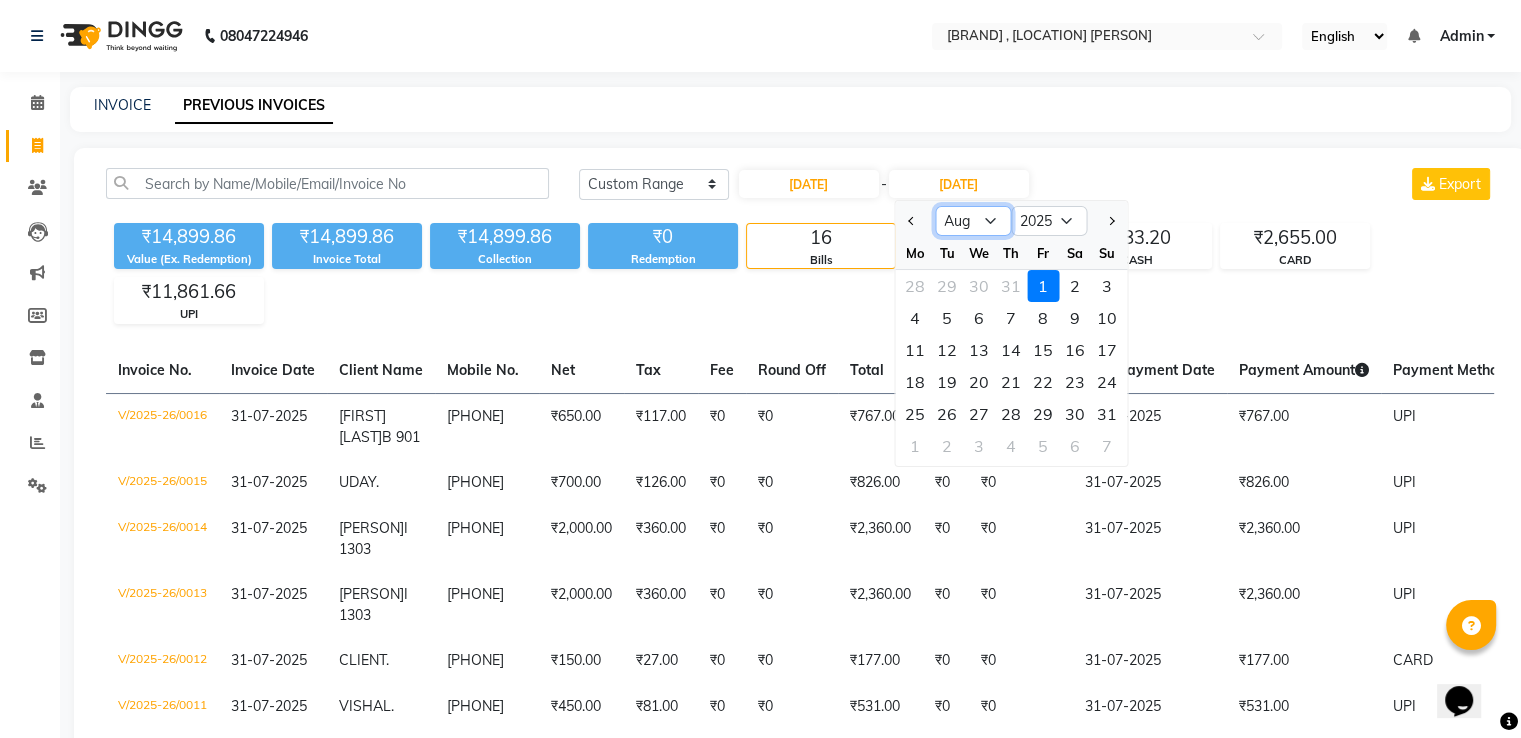 click on "Jul Aug Sep Oct Nov Dec" 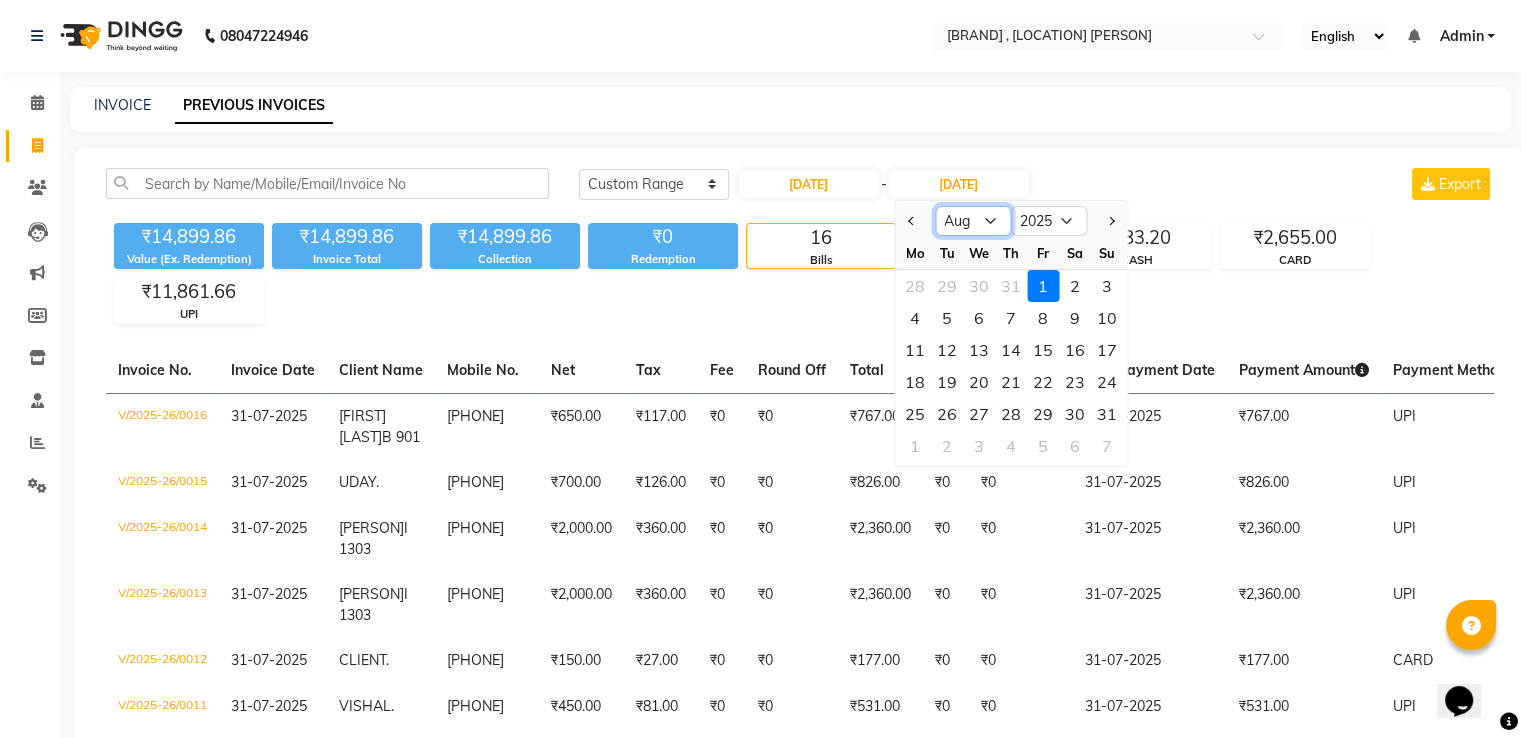 select on "7" 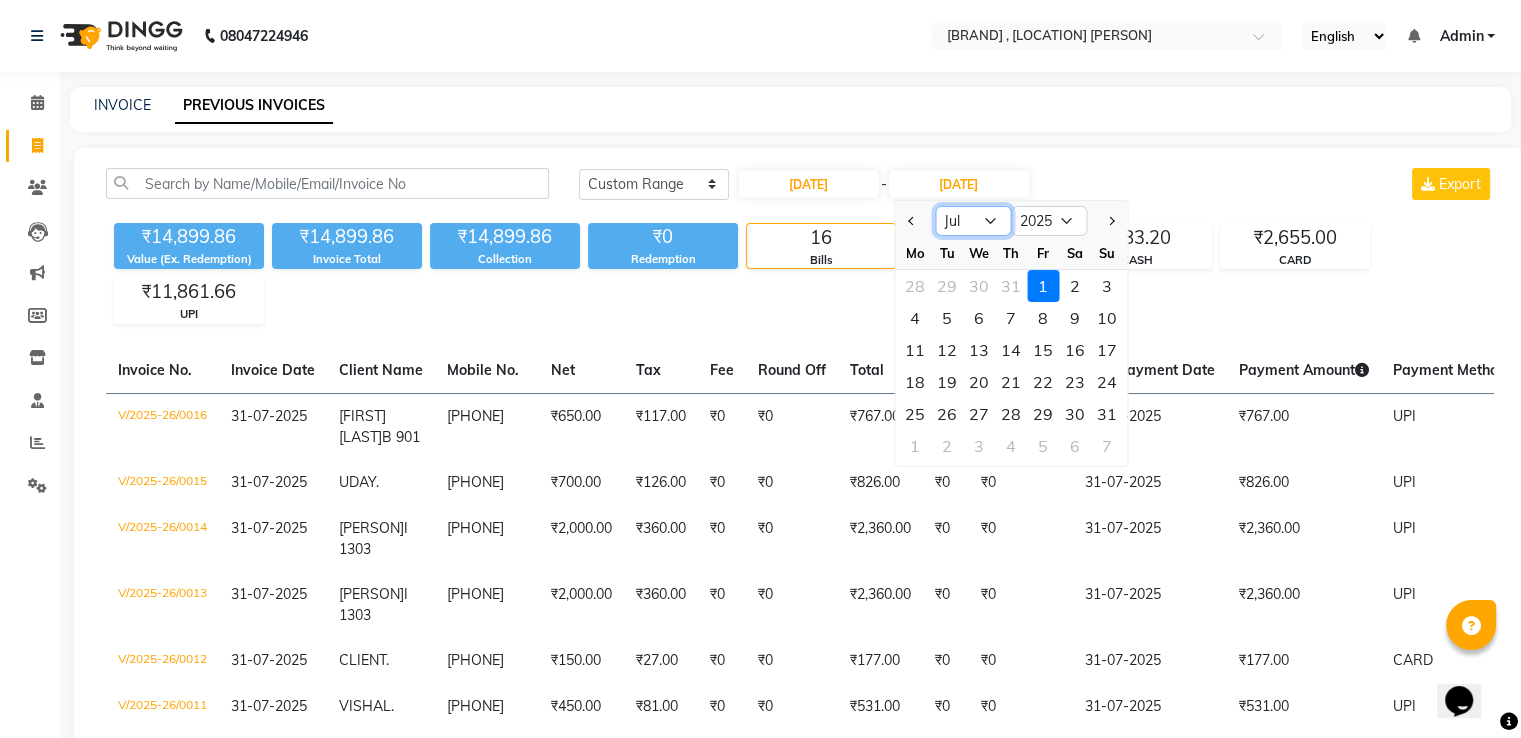 click on "Jul Aug Sep Oct Nov Dec" 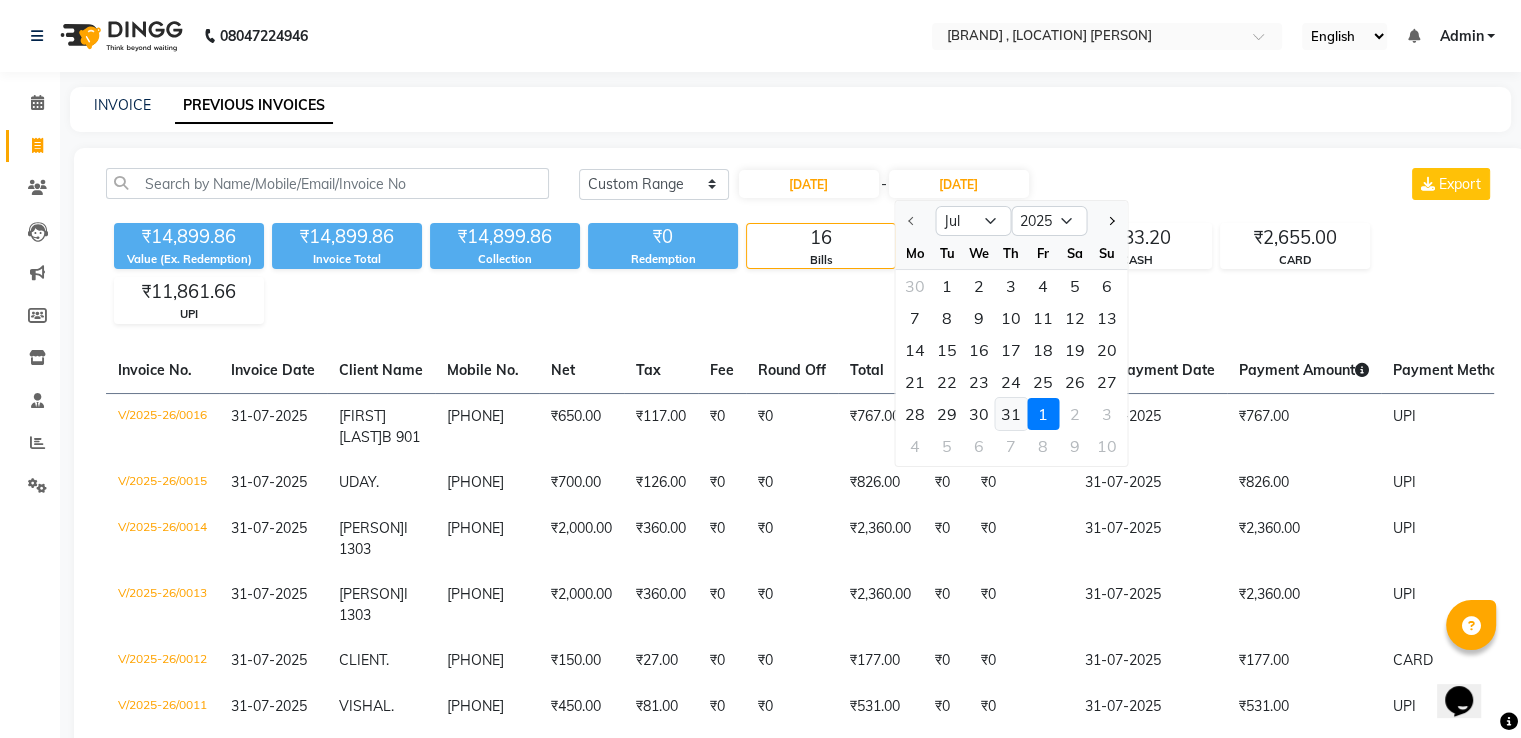 click on "31" 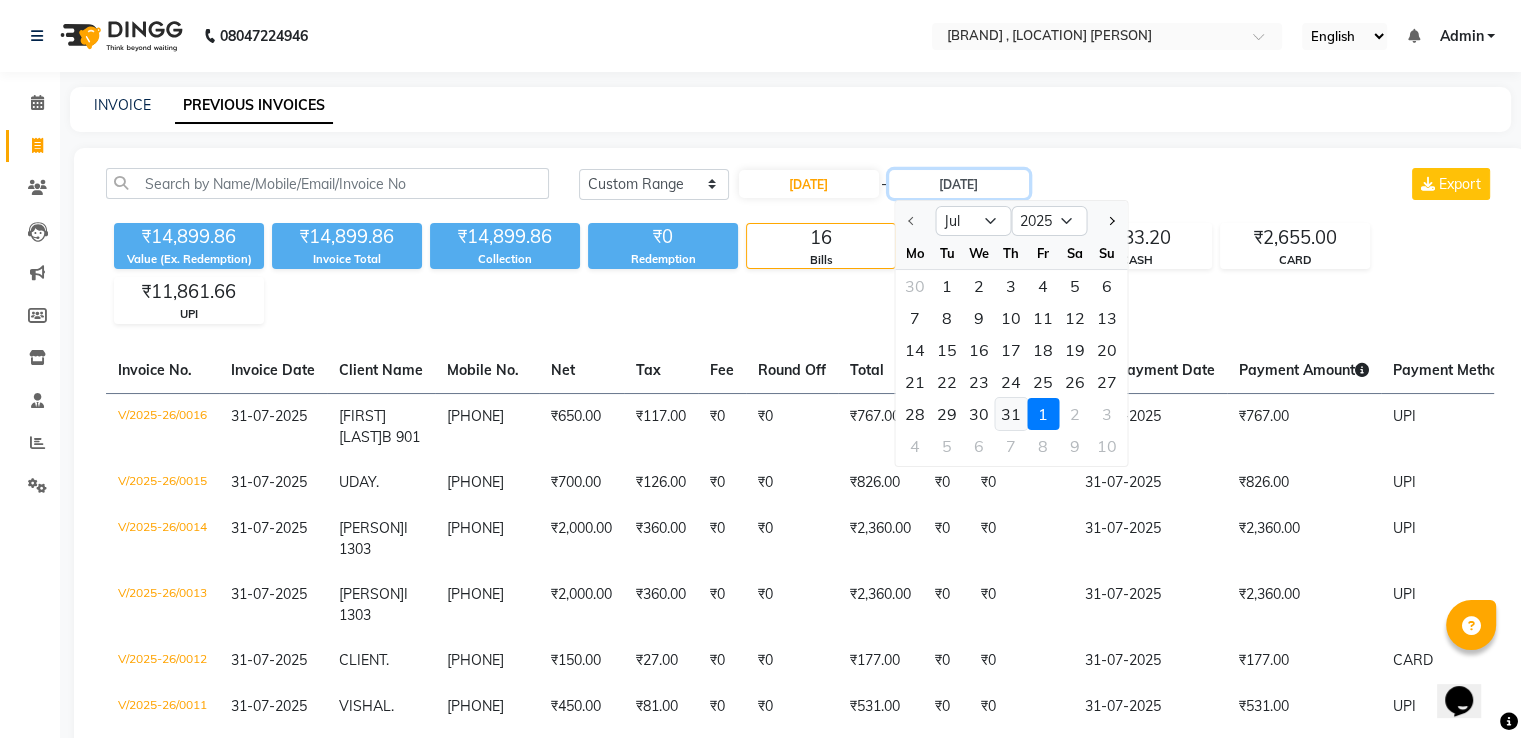 type on "31-07-2025" 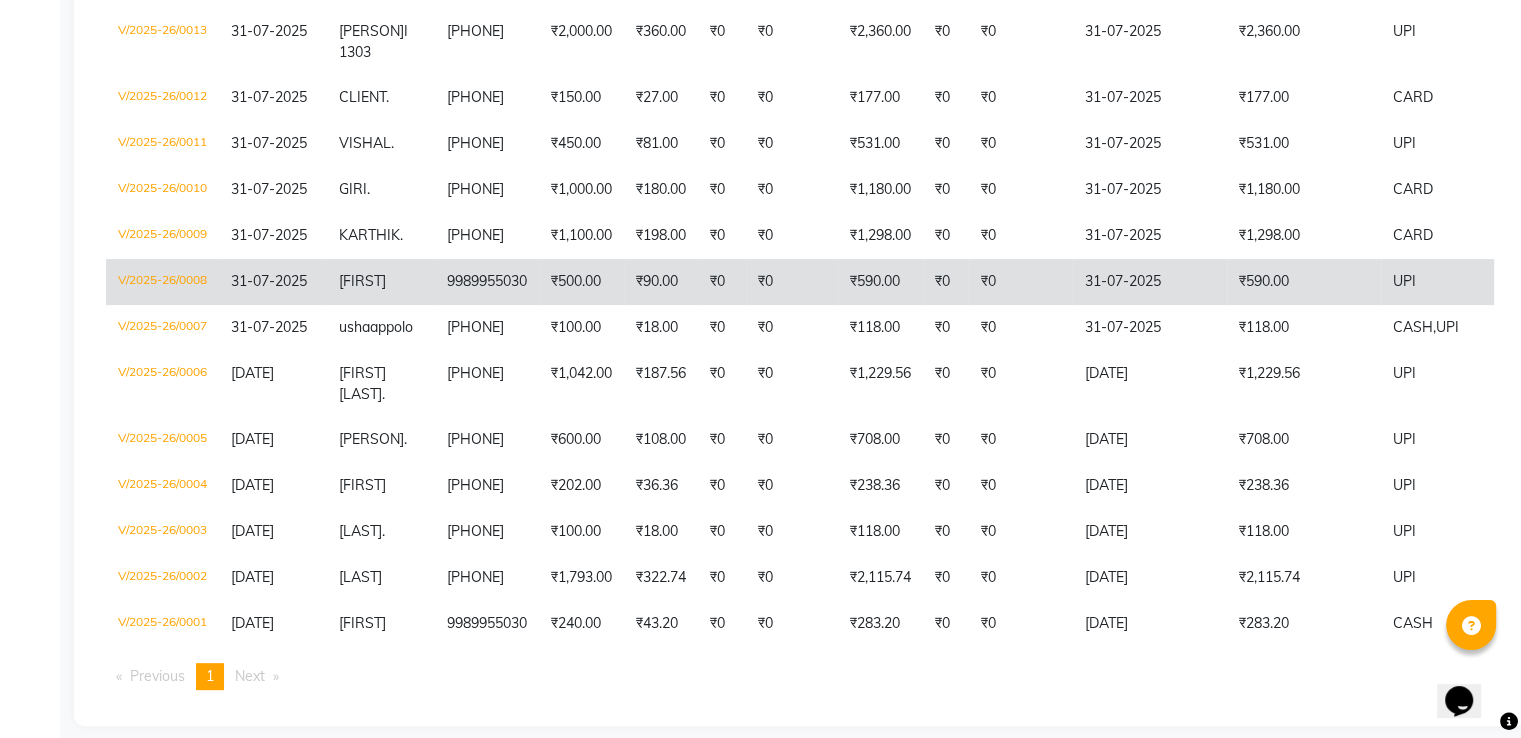scroll, scrollTop: 578, scrollLeft: 0, axis: vertical 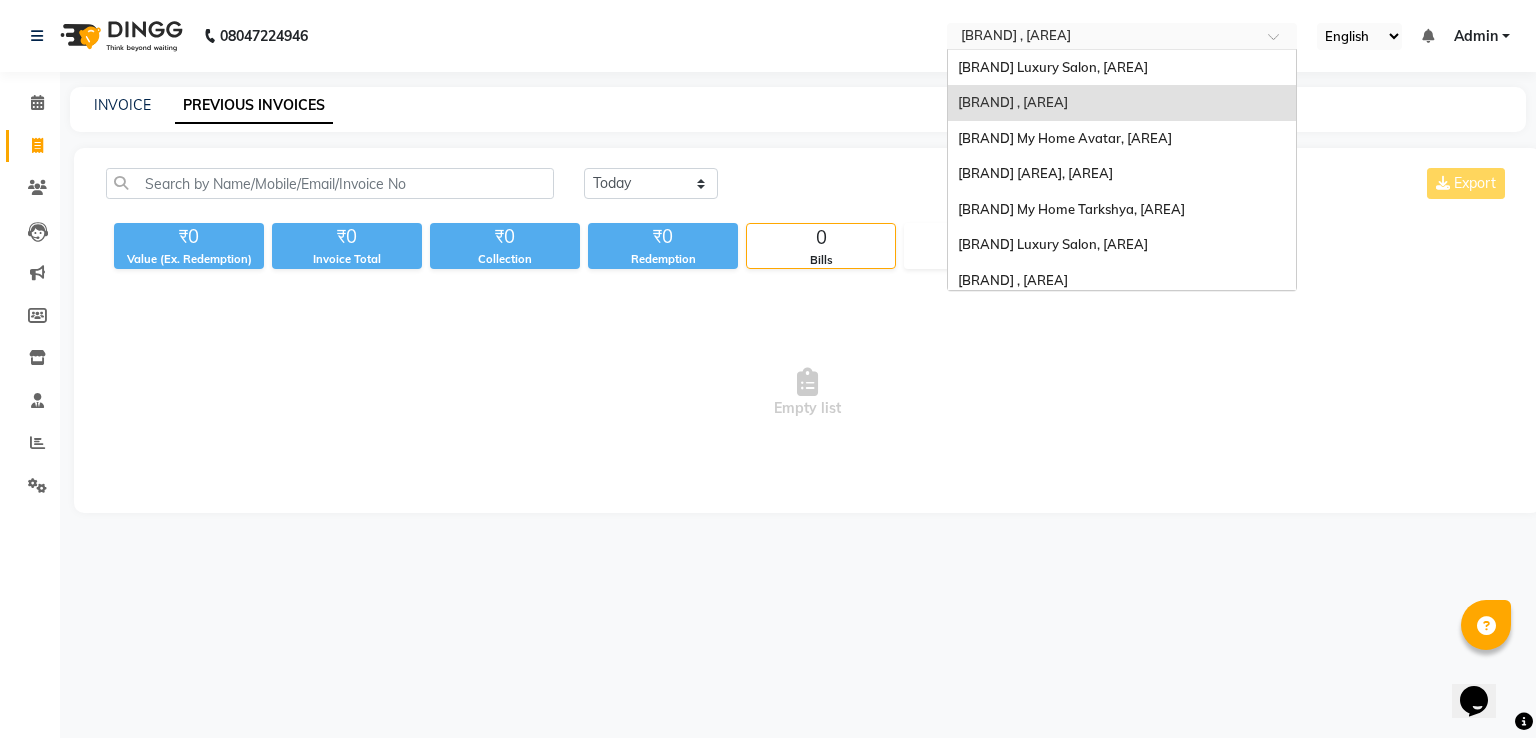 click at bounding box center (1102, 38) 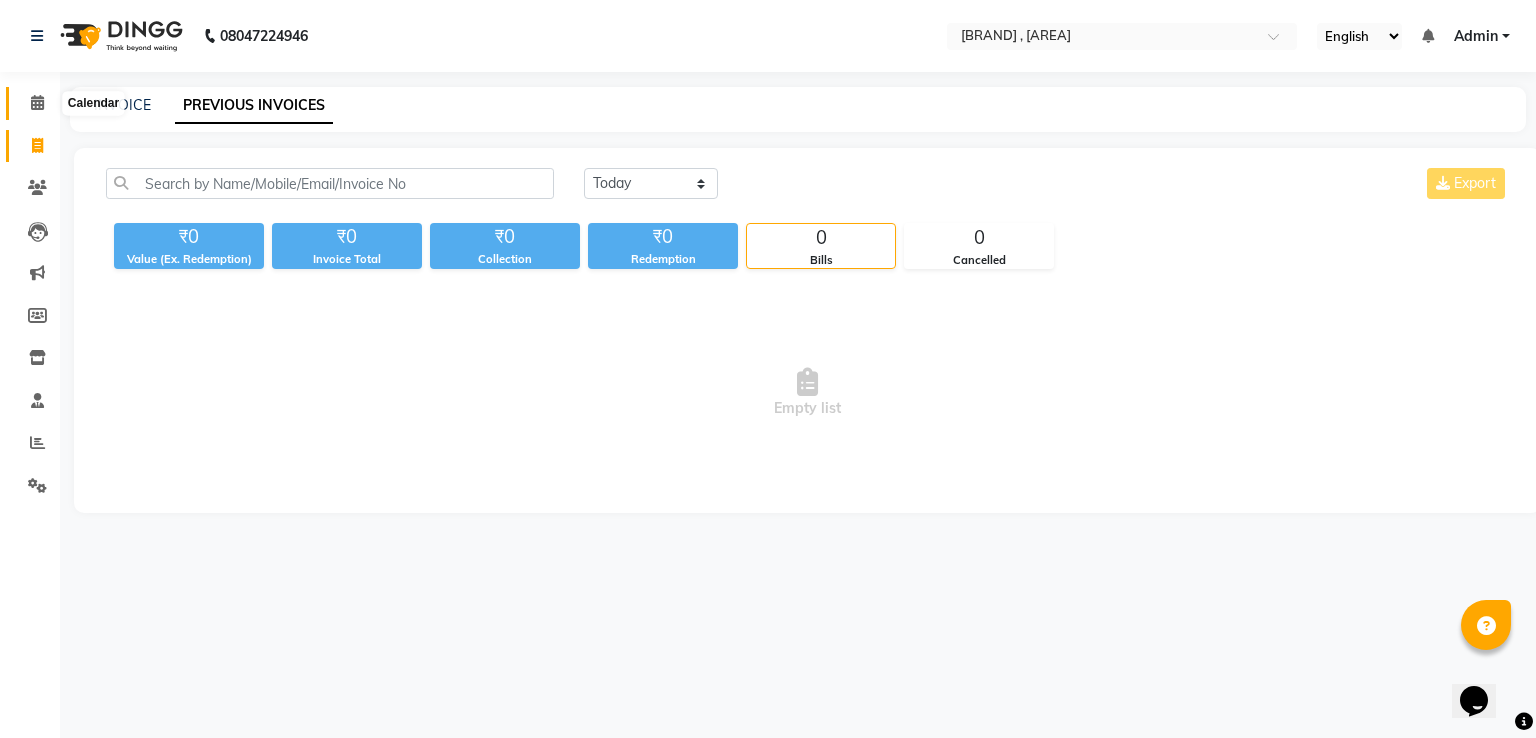 click 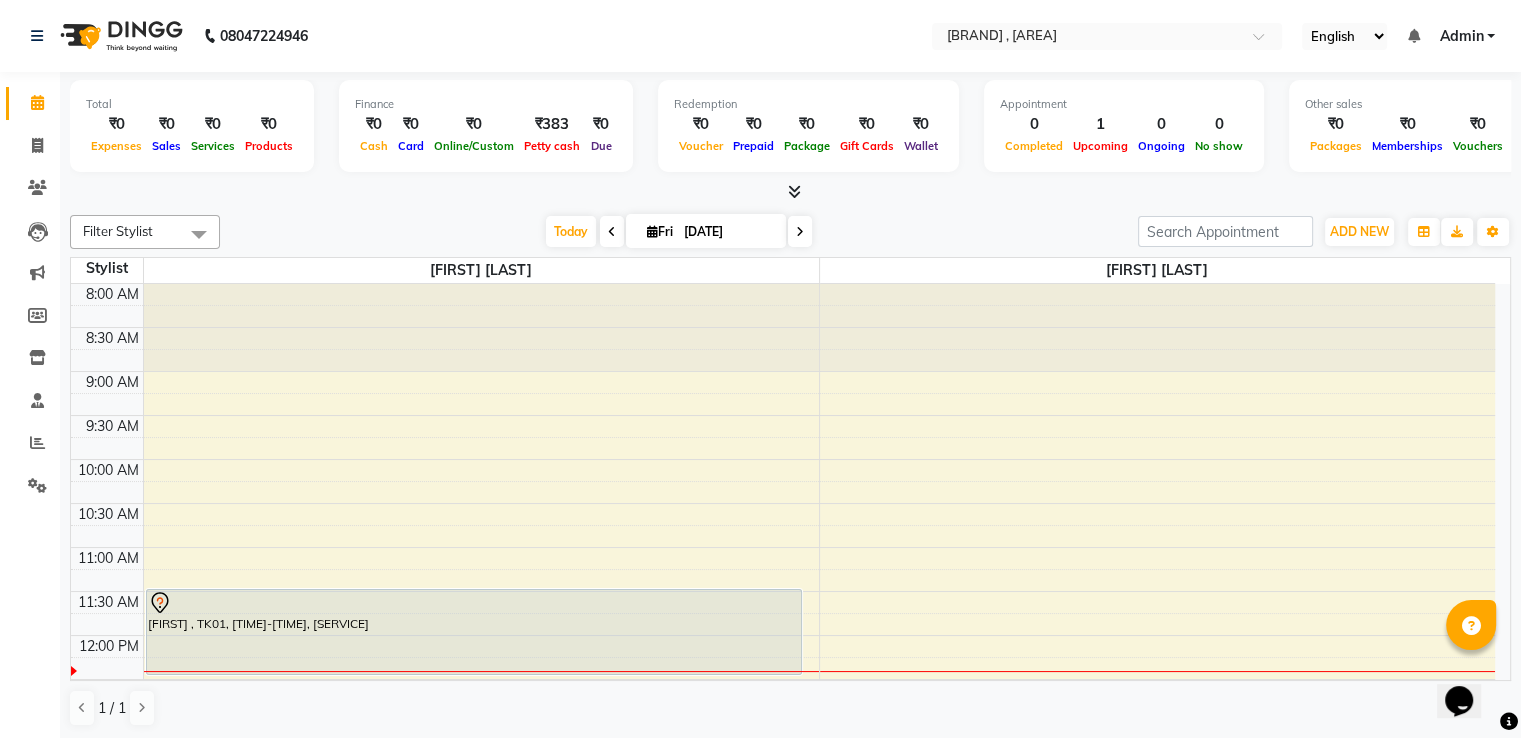 scroll, scrollTop: 0, scrollLeft: 0, axis: both 